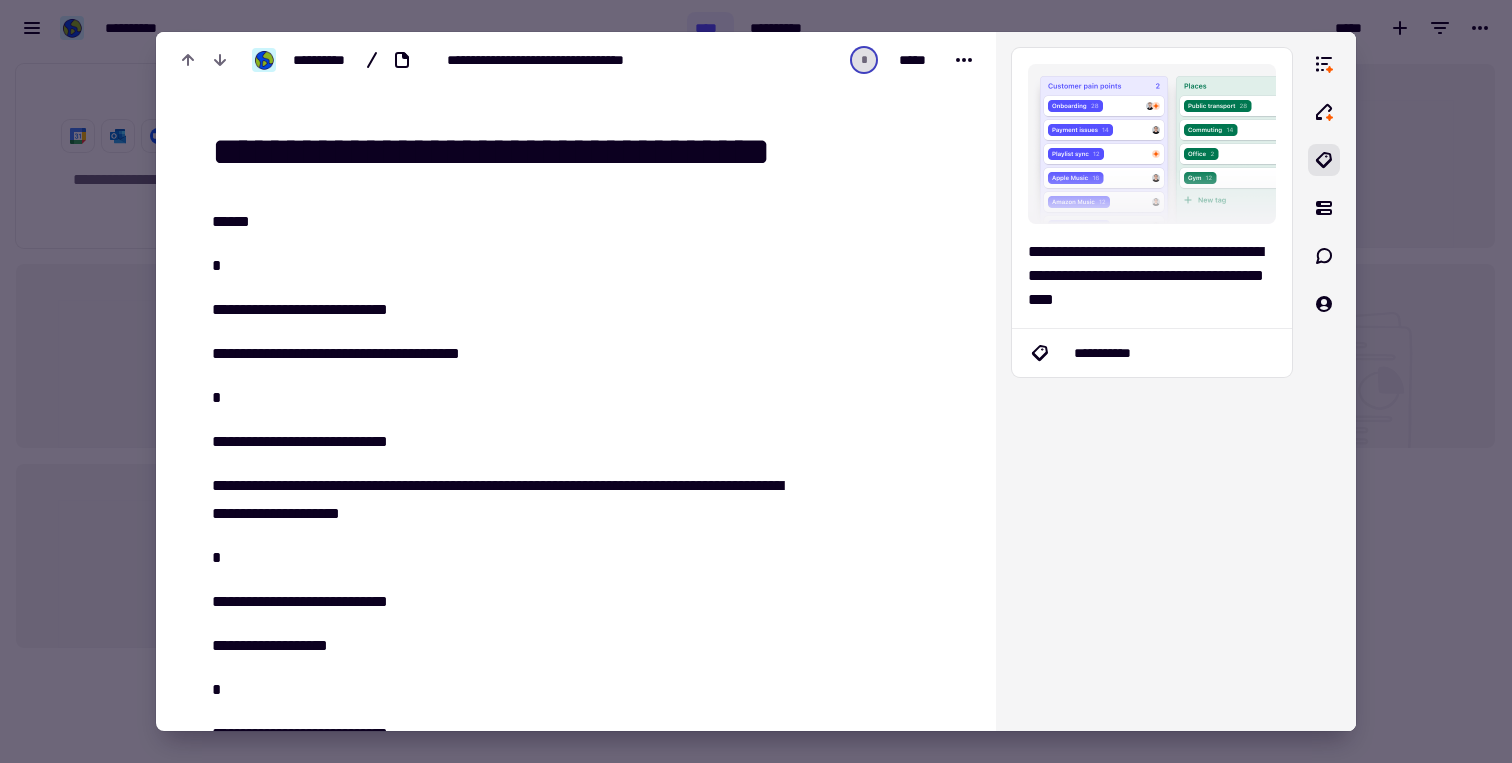 scroll, scrollTop: 0, scrollLeft: 0, axis: both 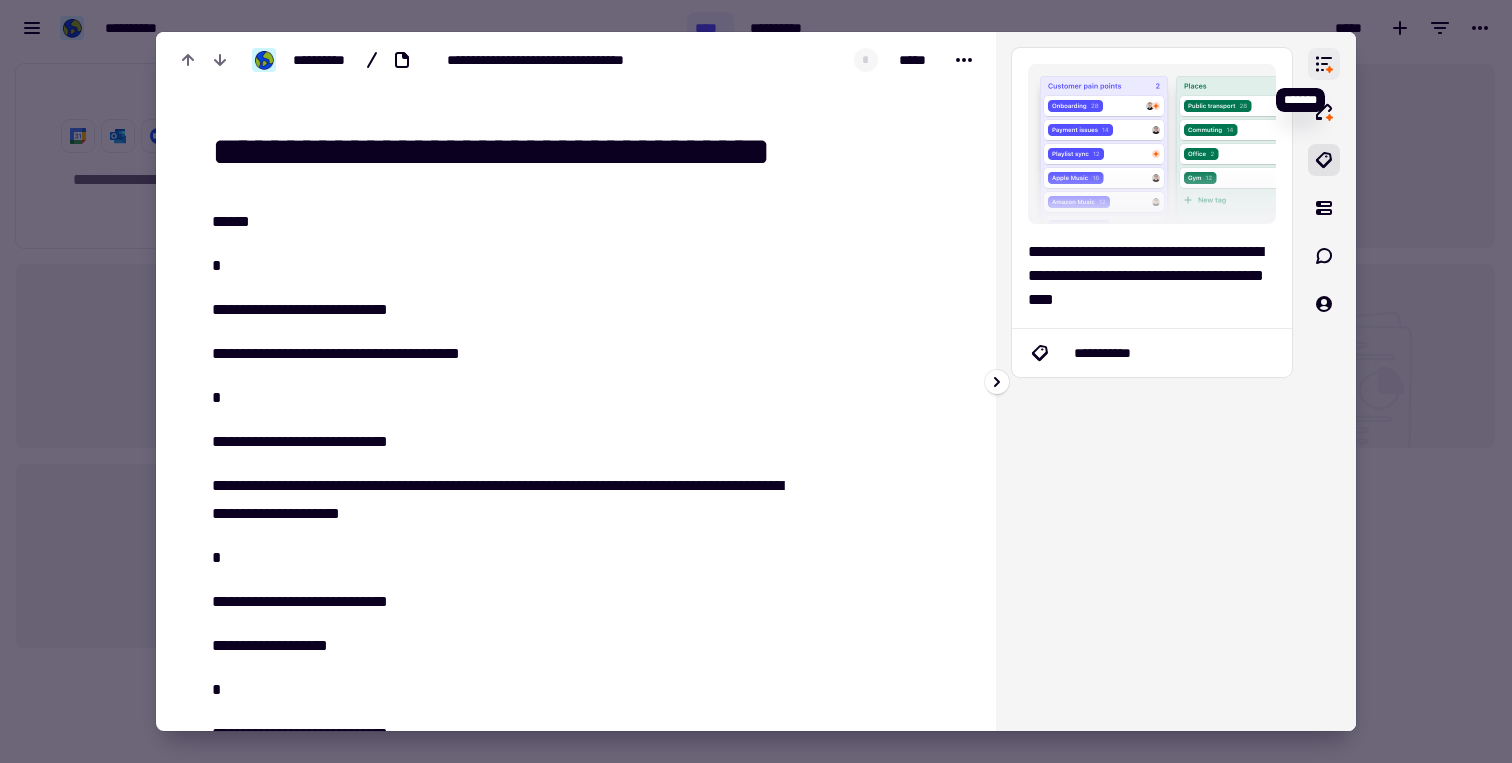 click 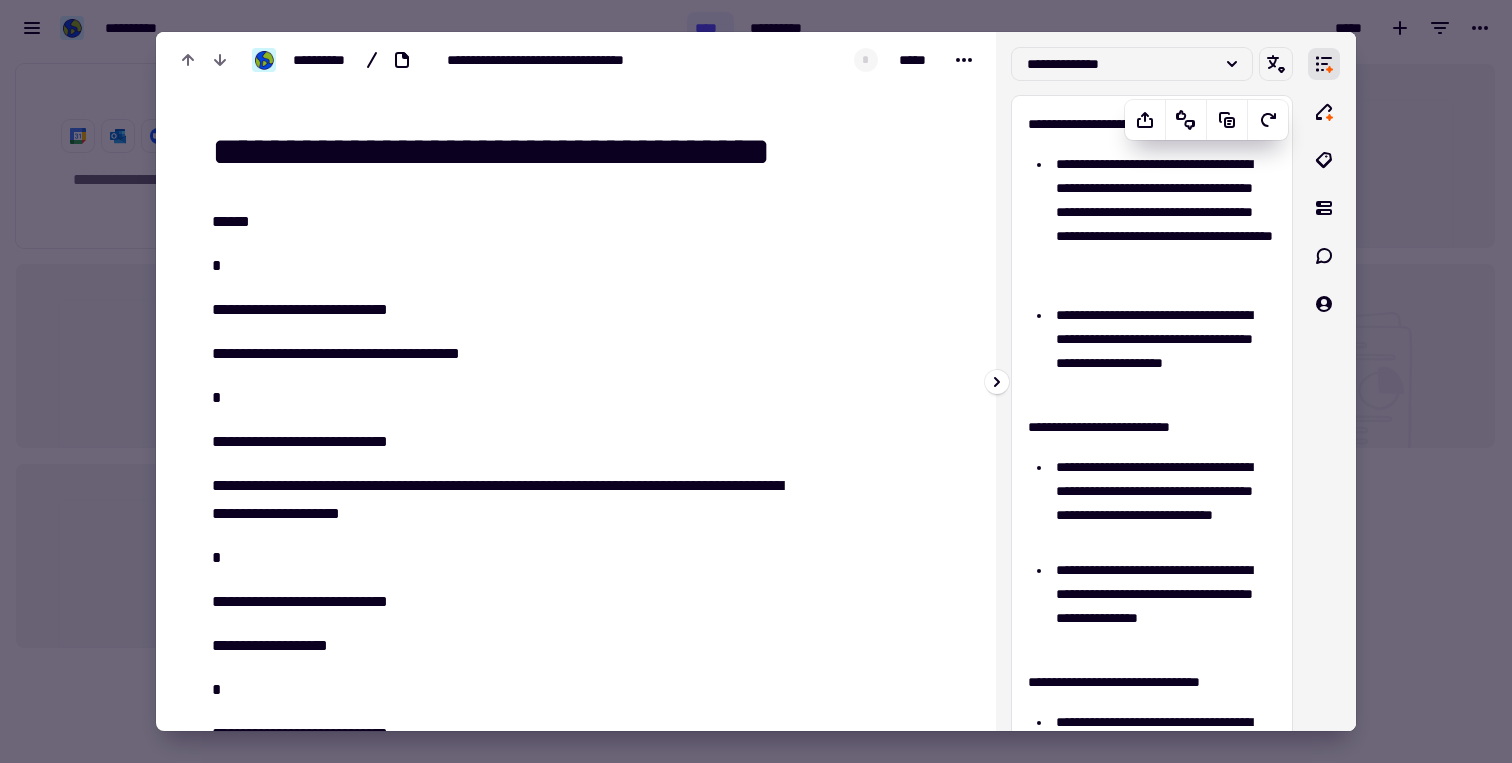 scroll, scrollTop: 100, scrollLeft: 0, axis: vertical 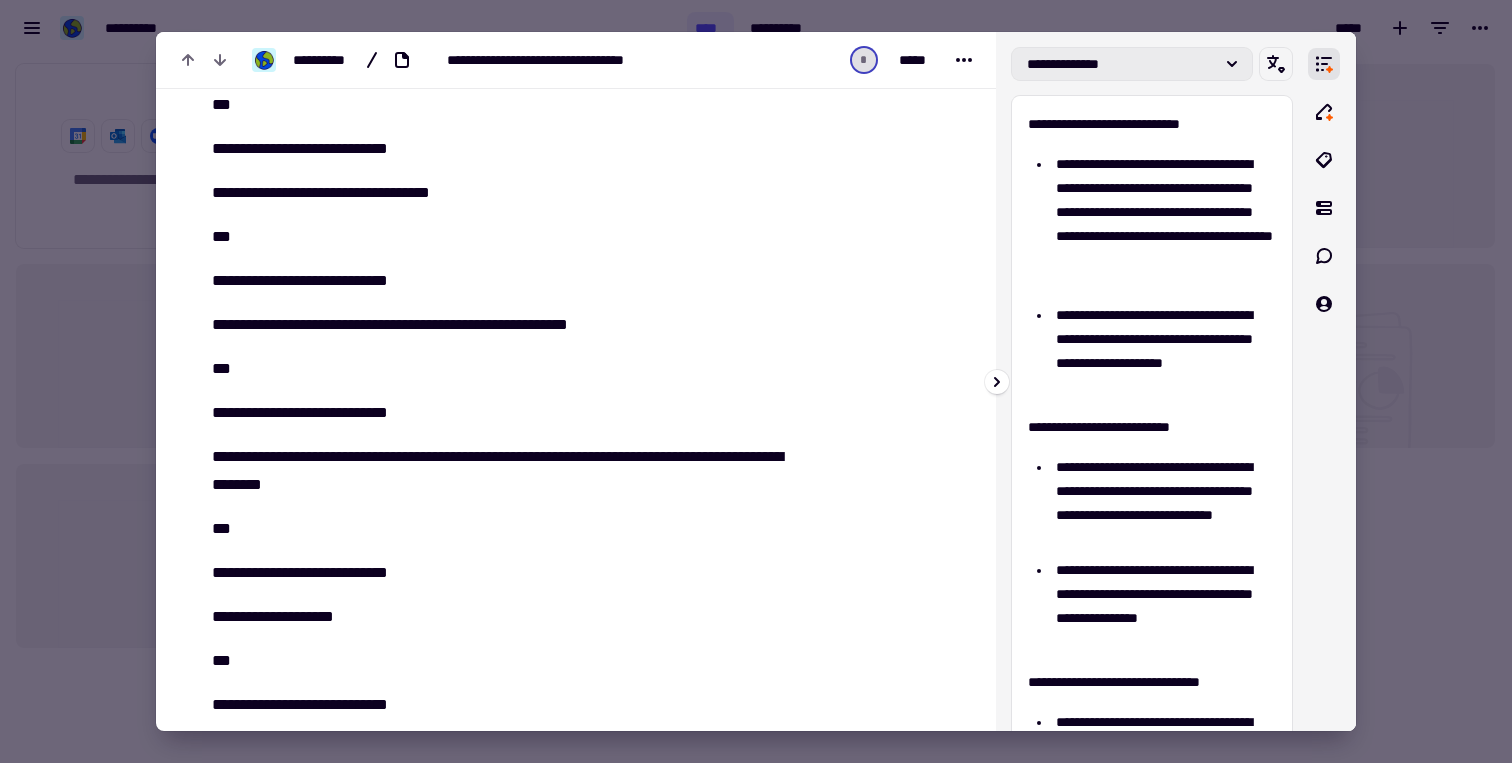 click on "**********" 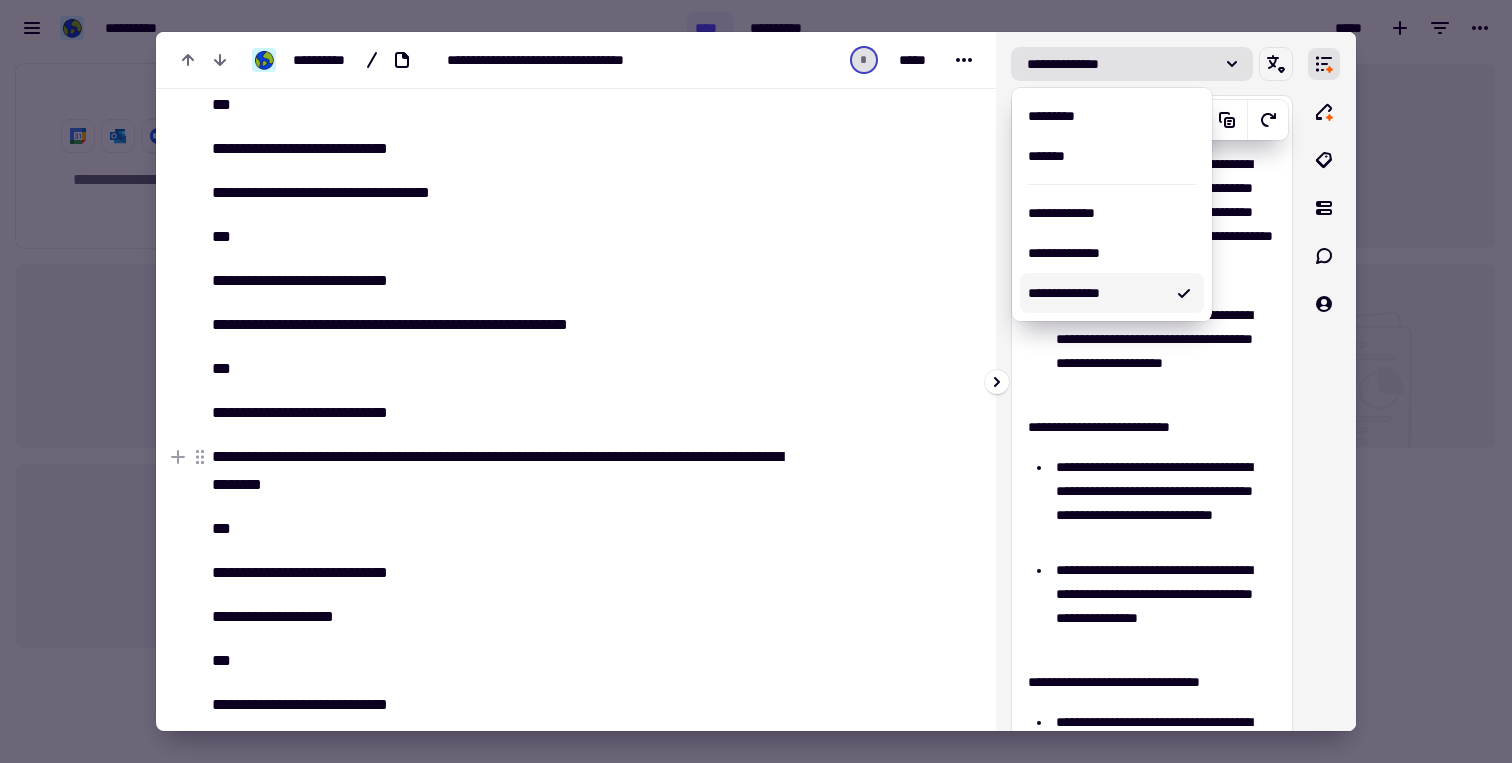 click on "**********" at bounding box center (1163, 503) 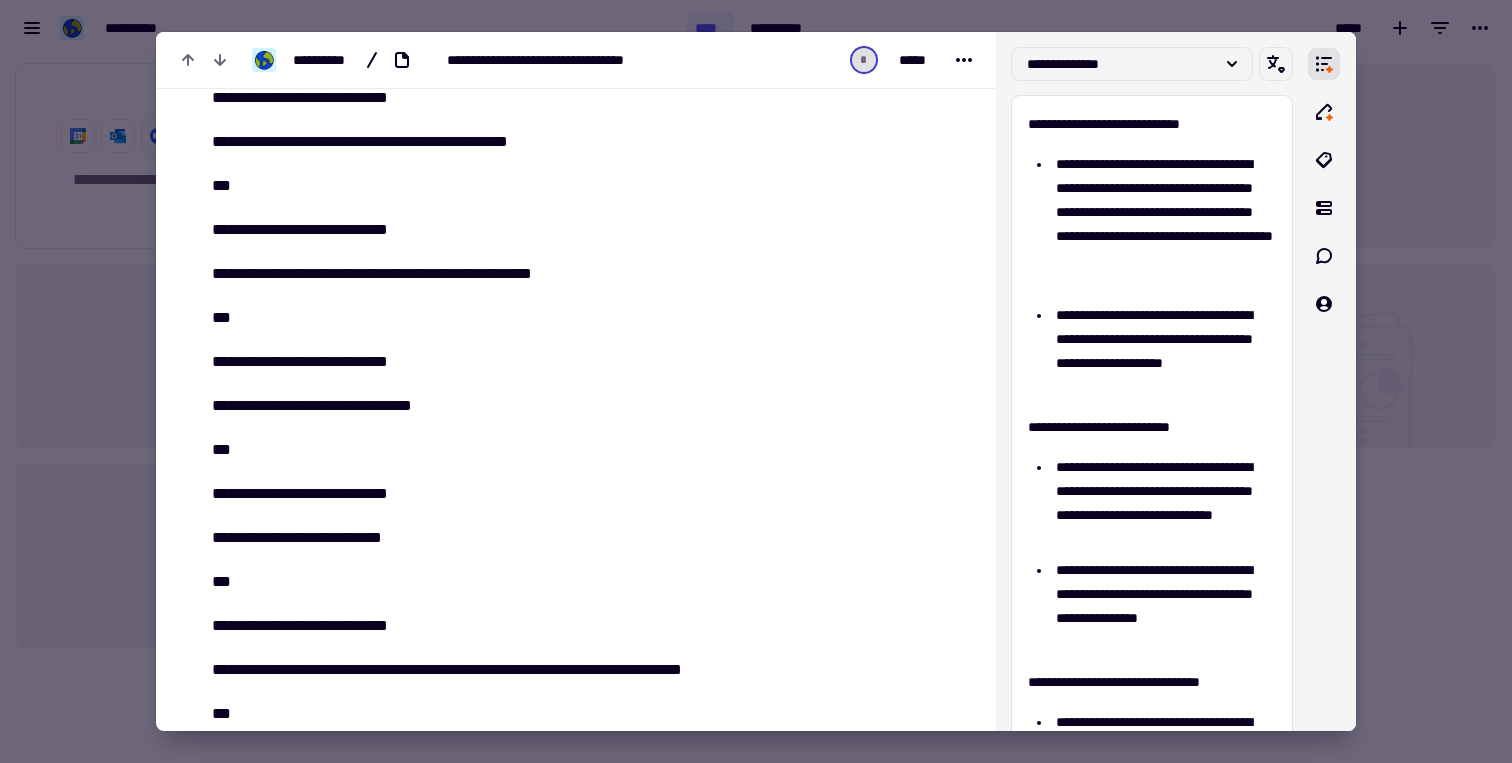 scroll, scrollTop: 42861, scrollLeft: 0, axis: vertical 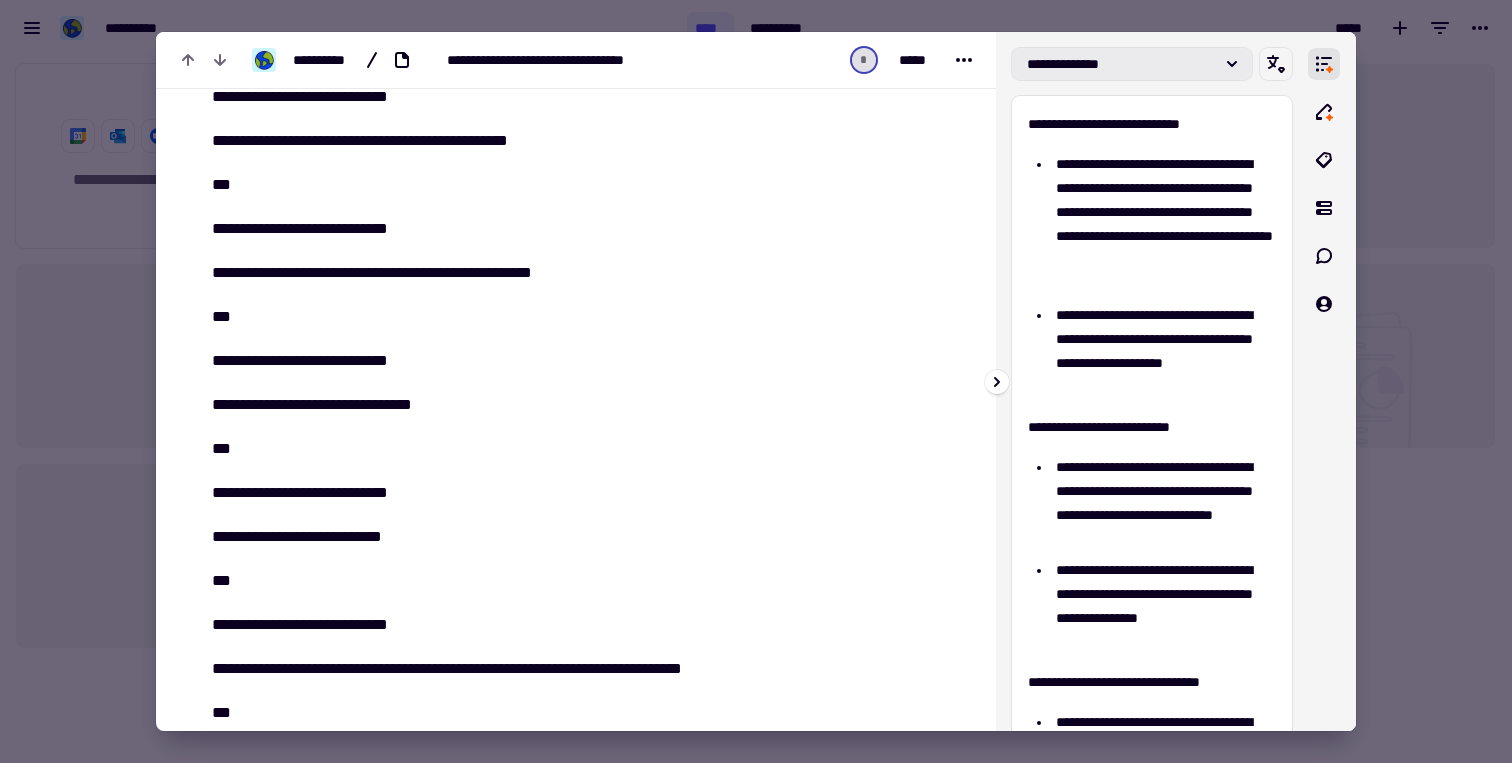 click on "**********" 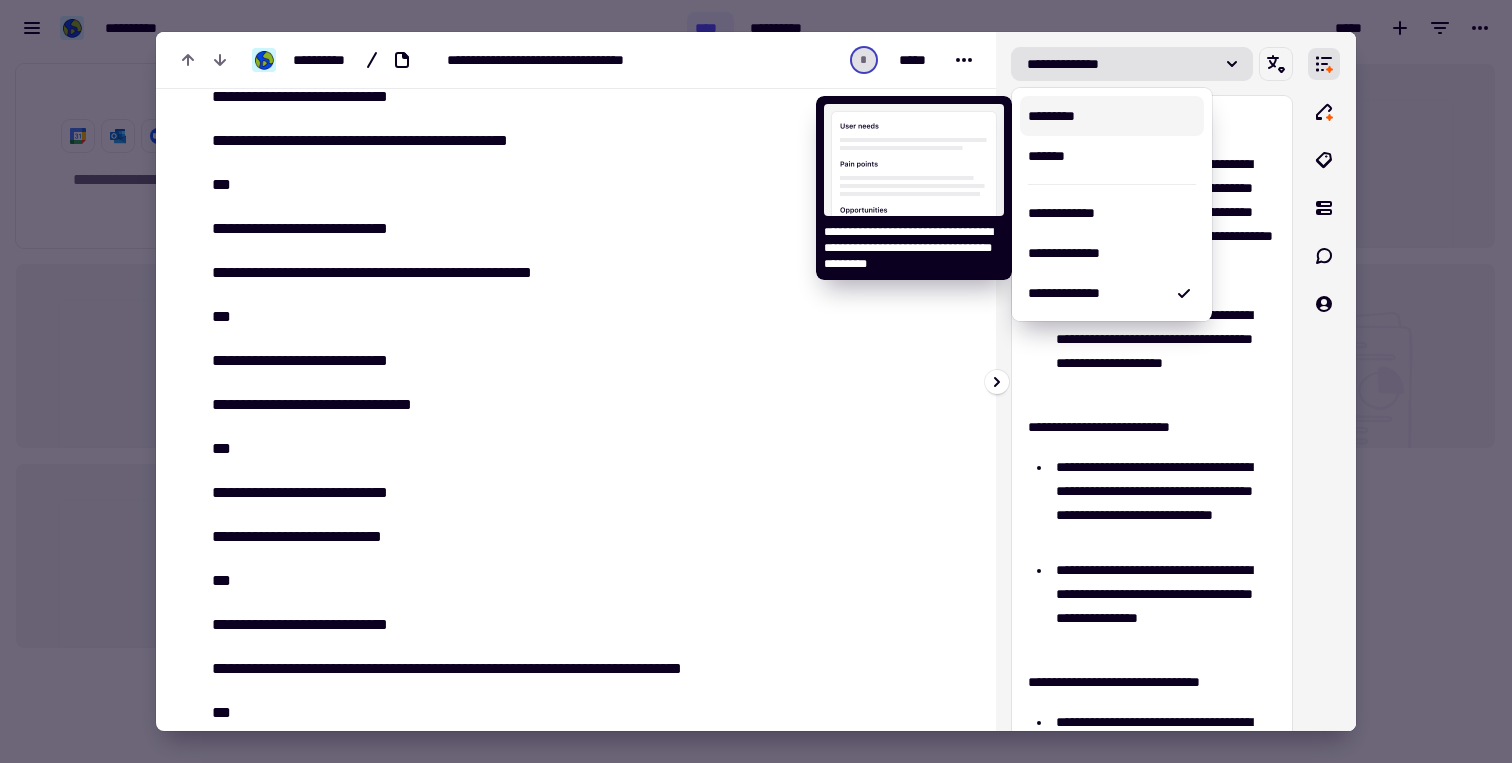 click on "*********" at bounding box center [1112, 116] 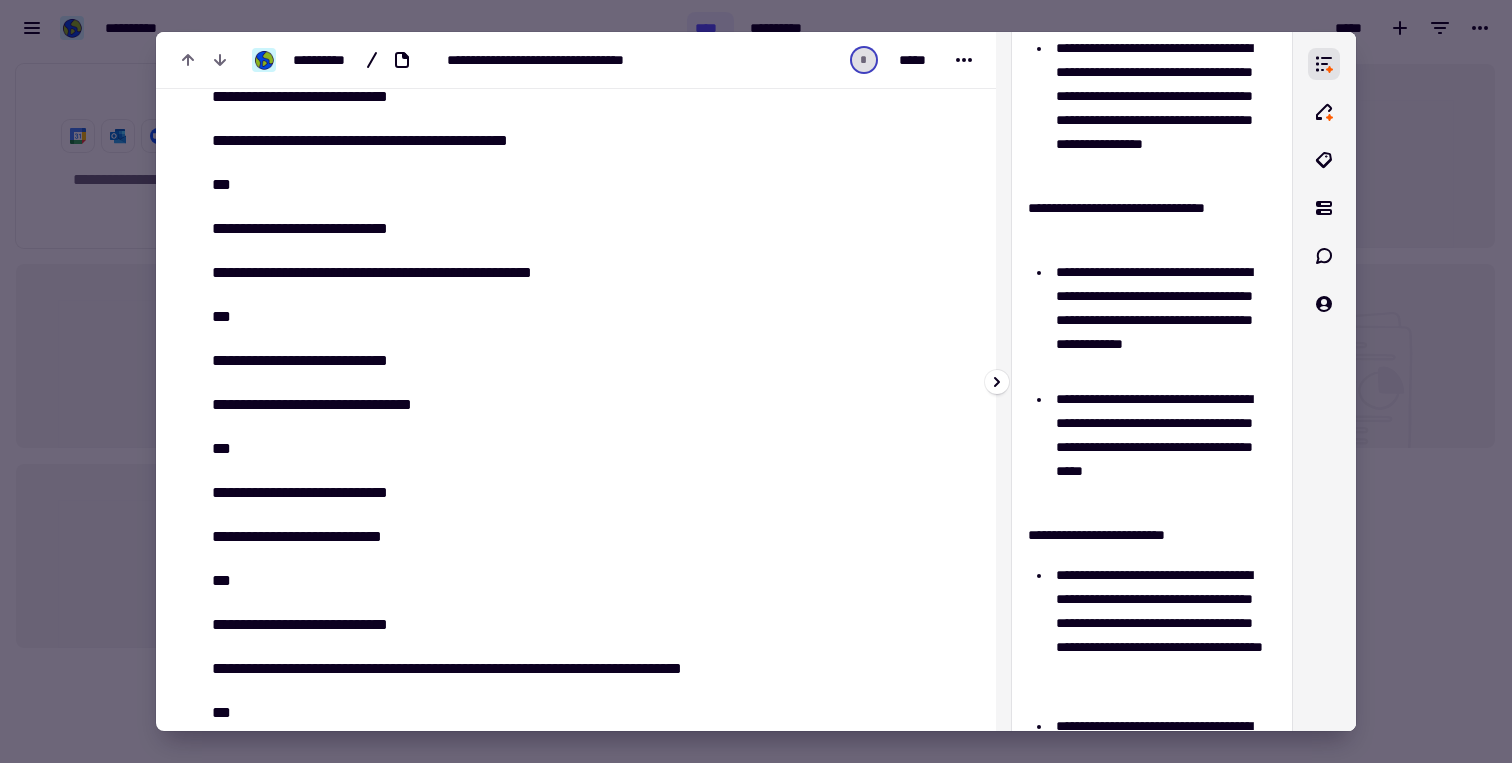 scroll, scrollTop: 0, scrollLeft: 0, axis: both 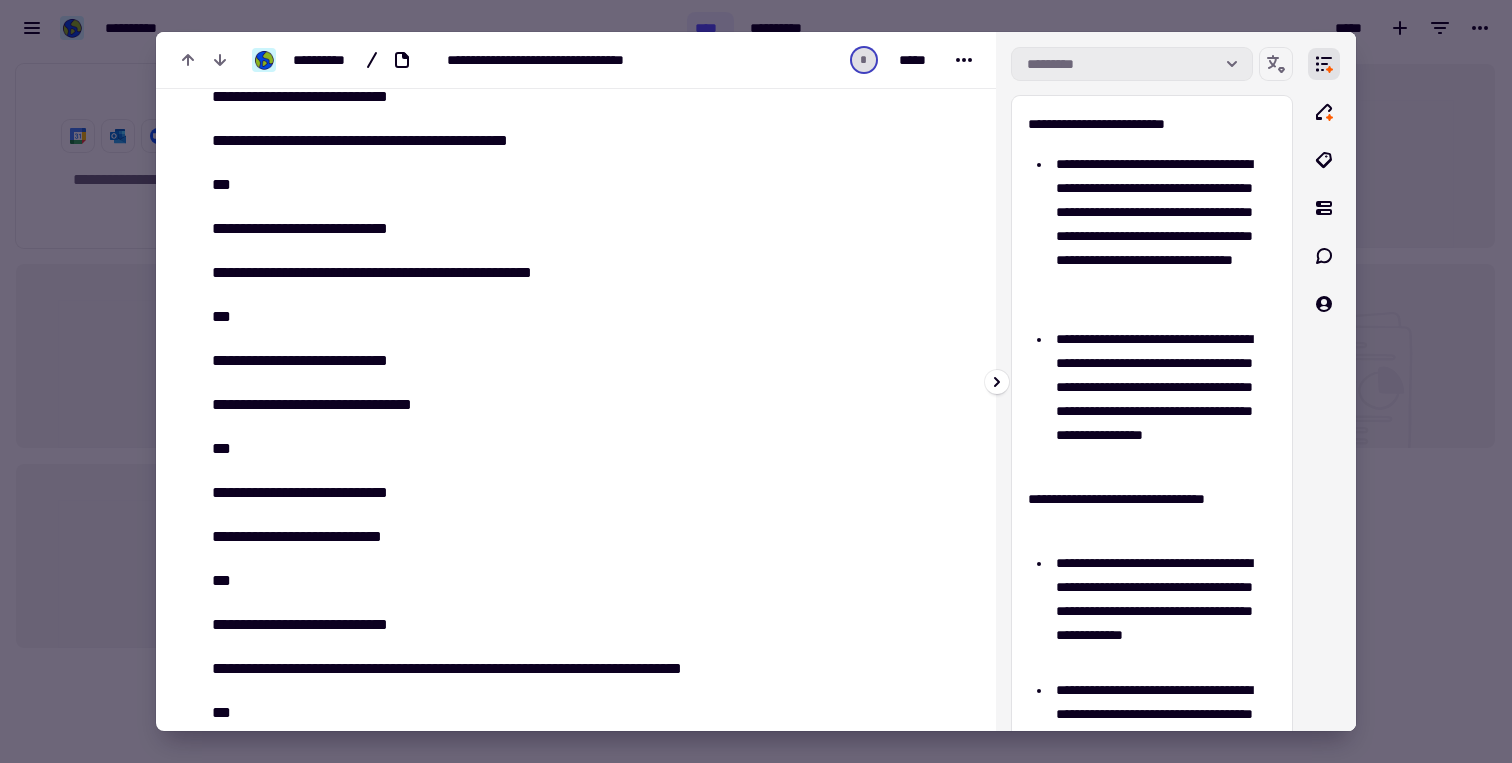click on "*********" 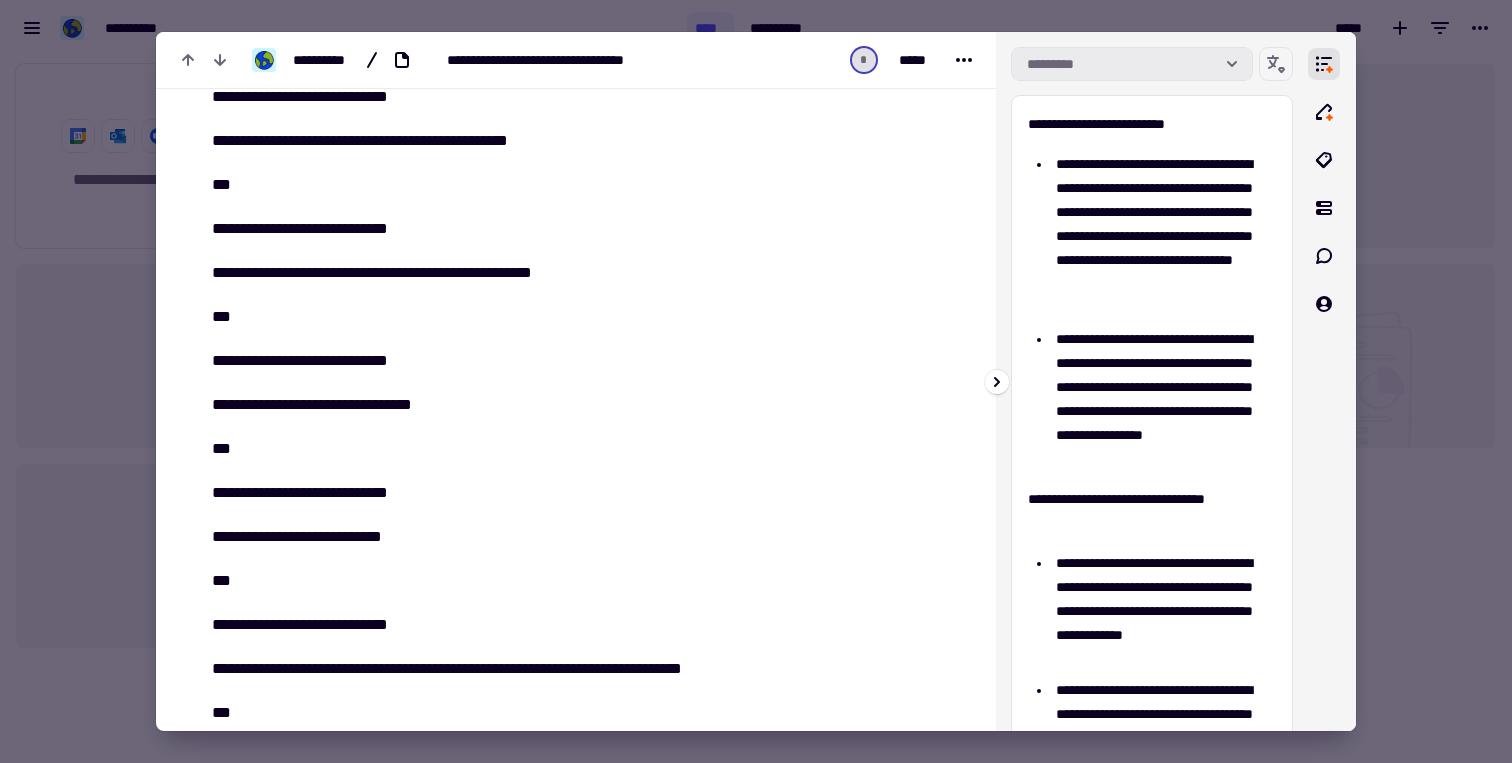 click on "*********" 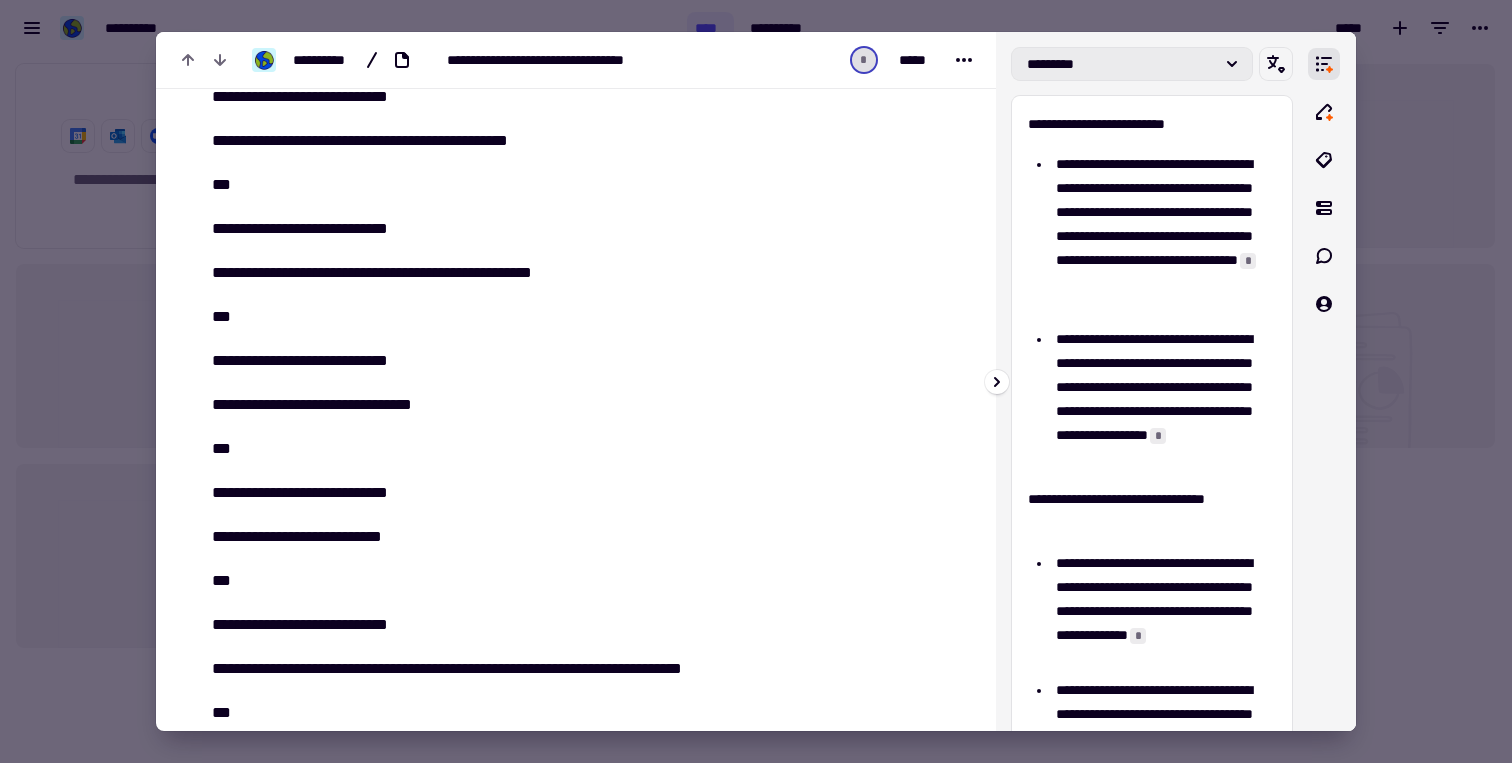 click 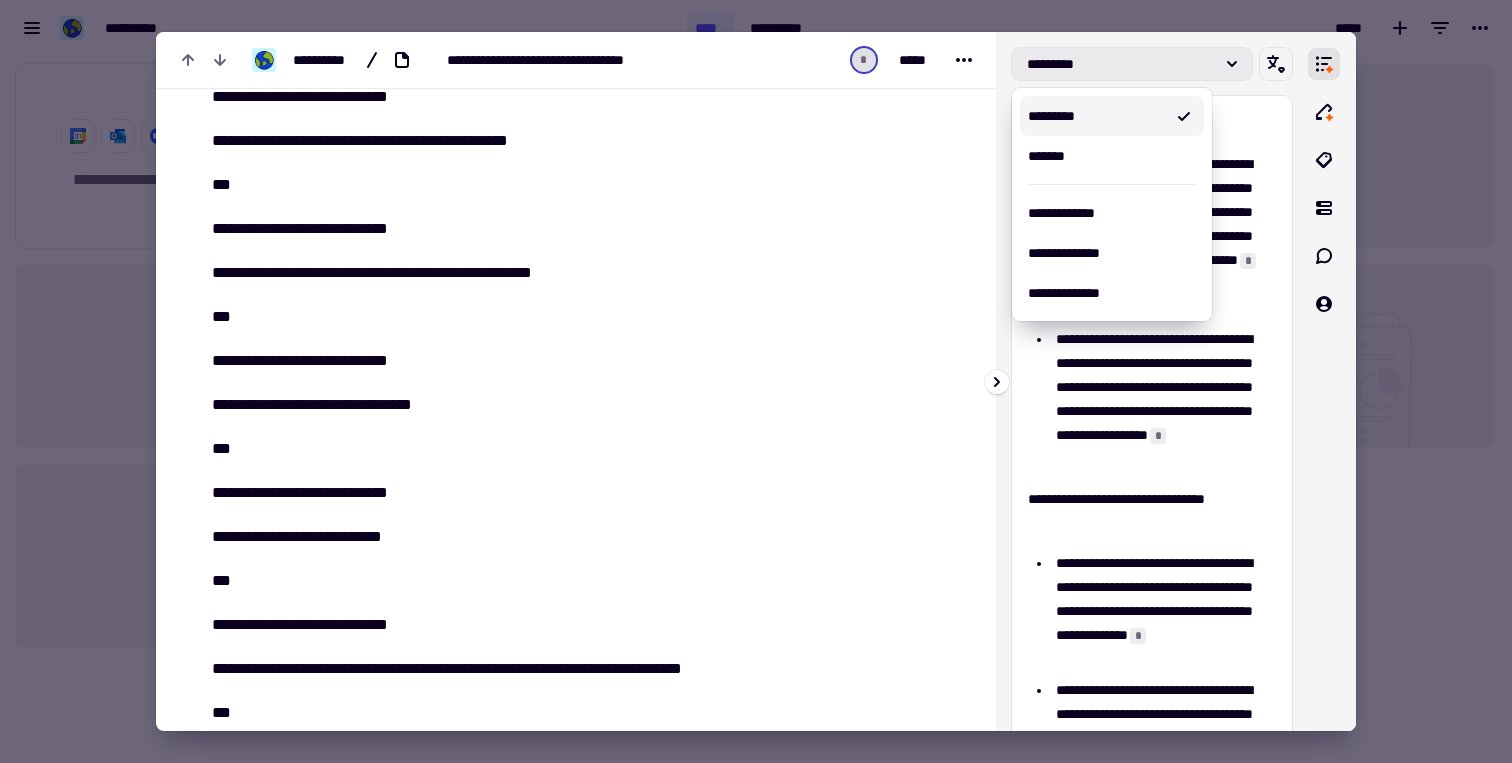 click on "*********" 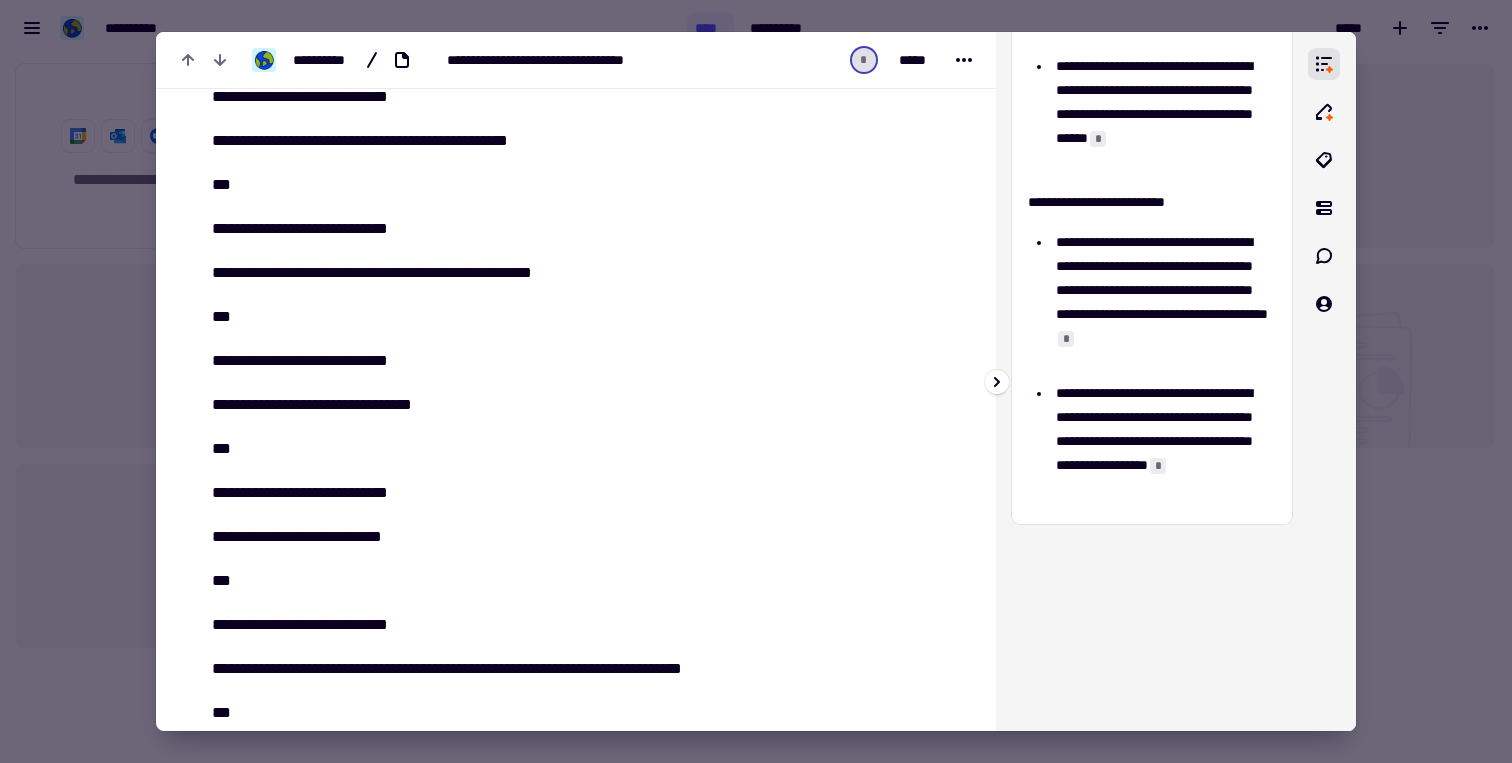 scroll, scrollTop: 0, scrollLeft: 0, axis: both 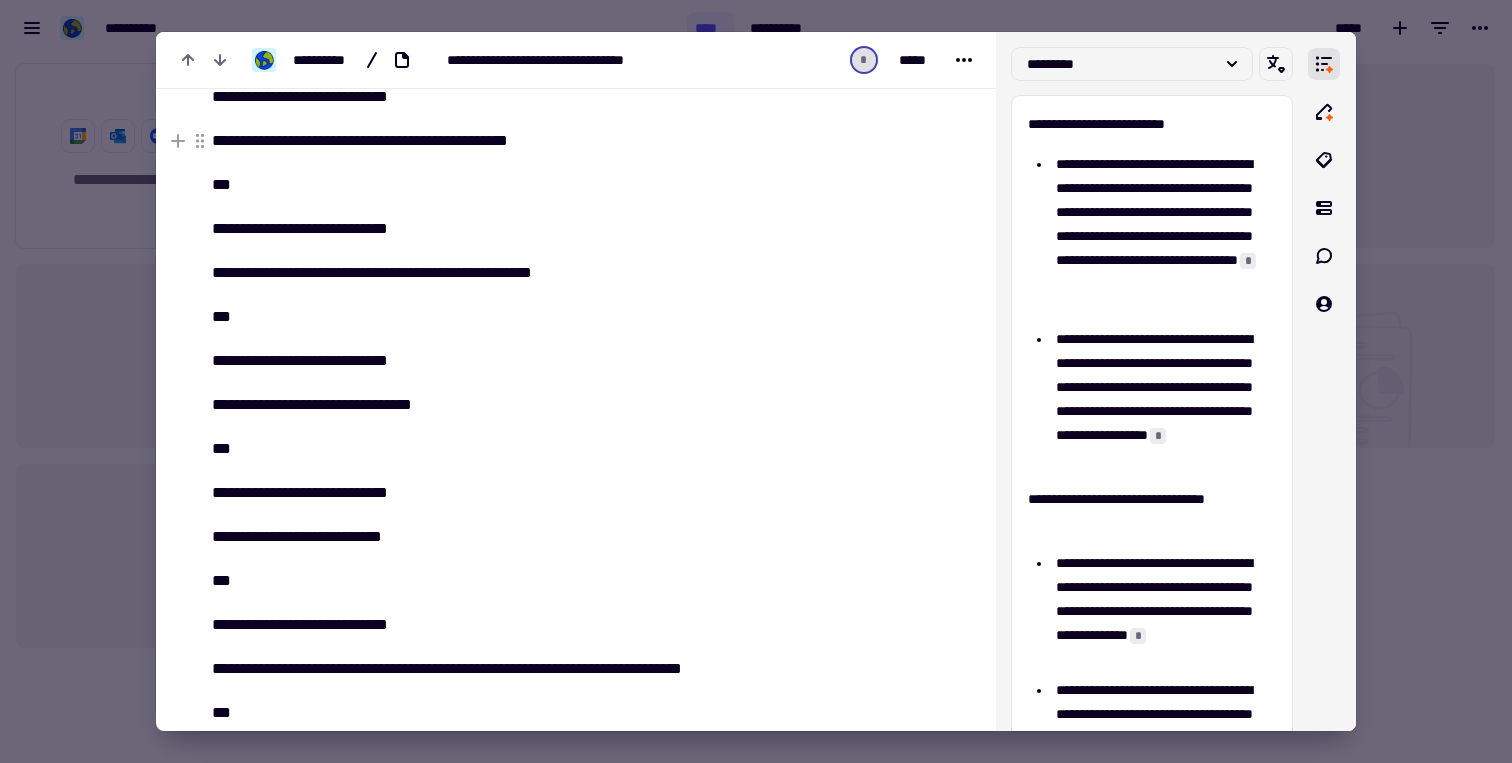 click at bounding box center [756, 381] 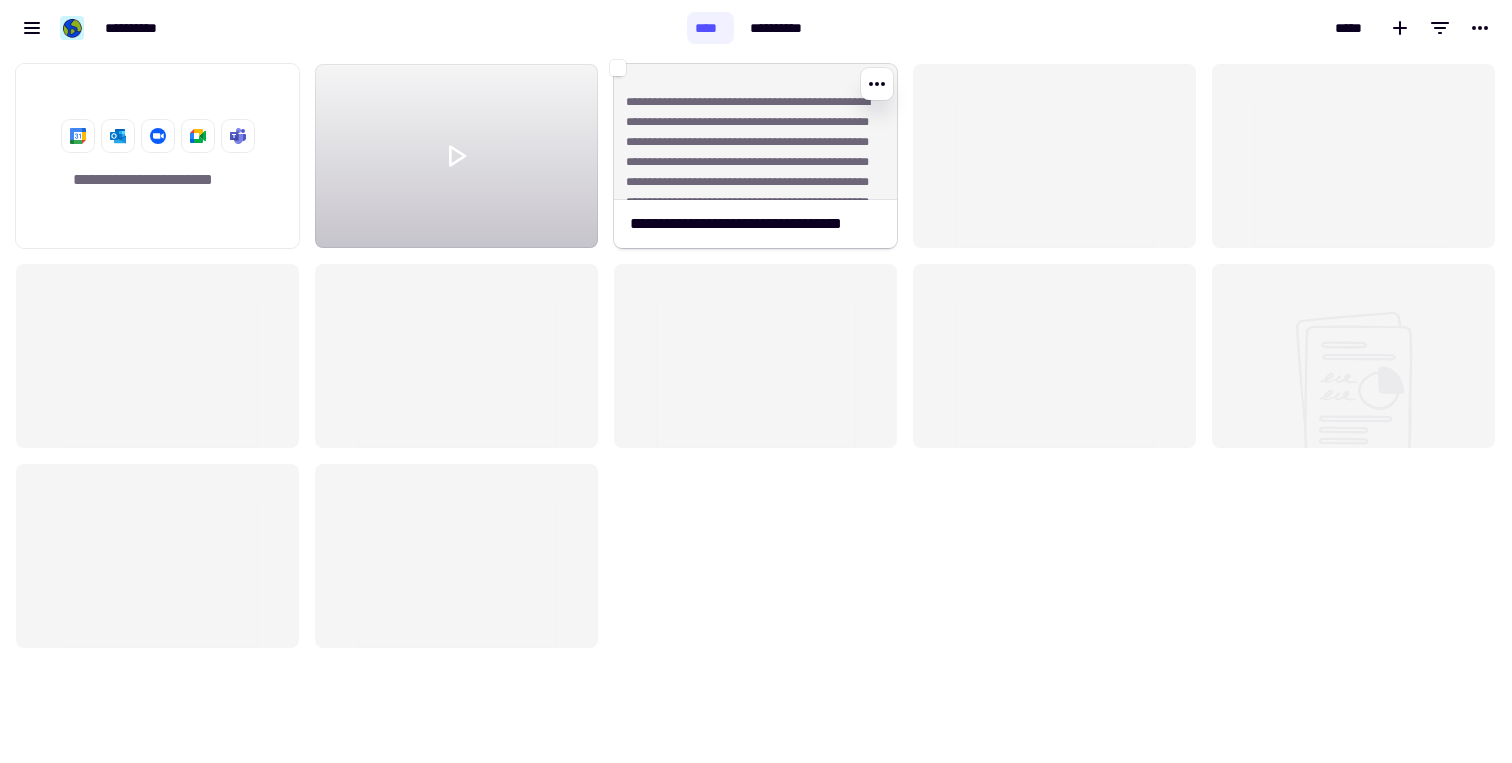 click on "**********" 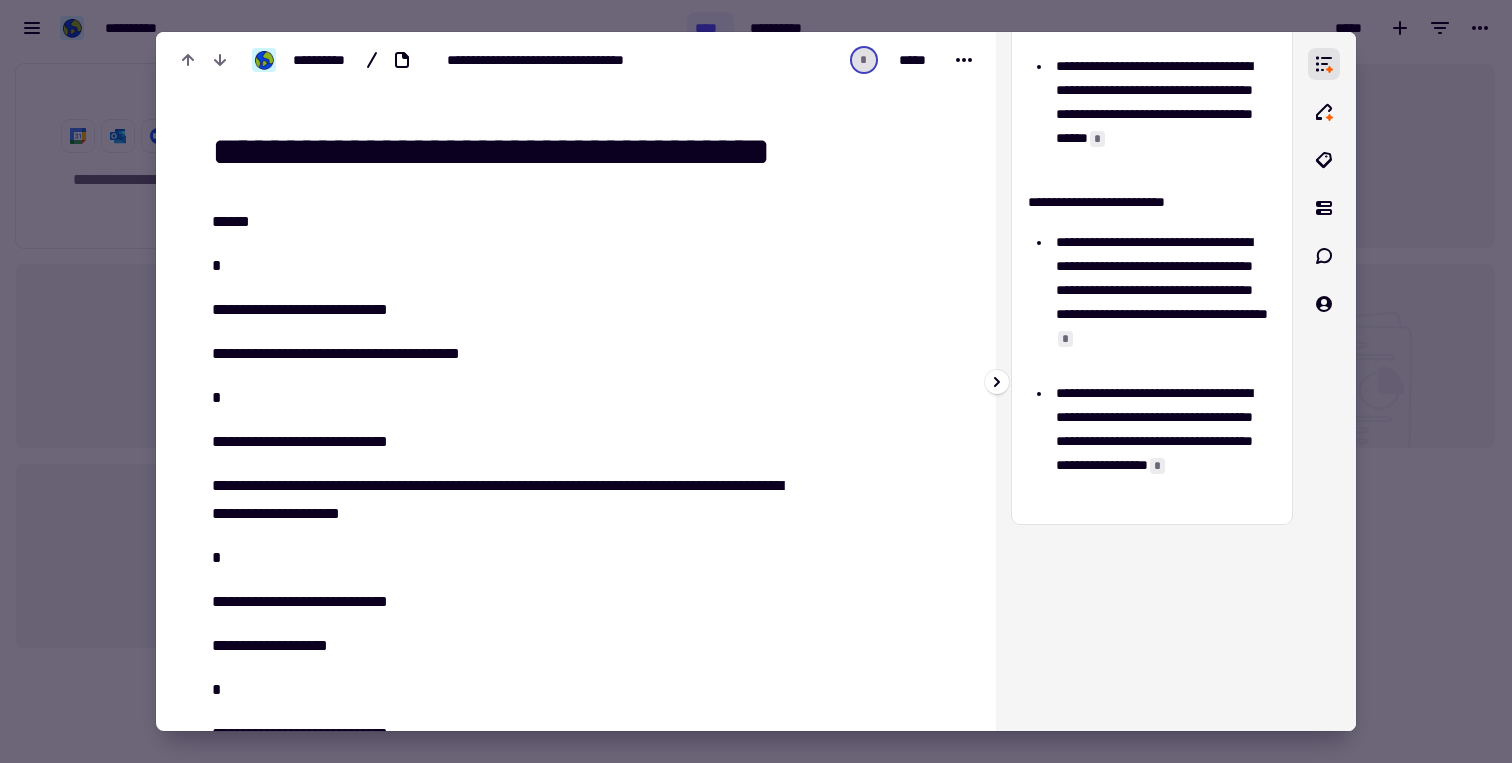 scroll, scrollTop: 0, scrollLeft: 0, axis: both 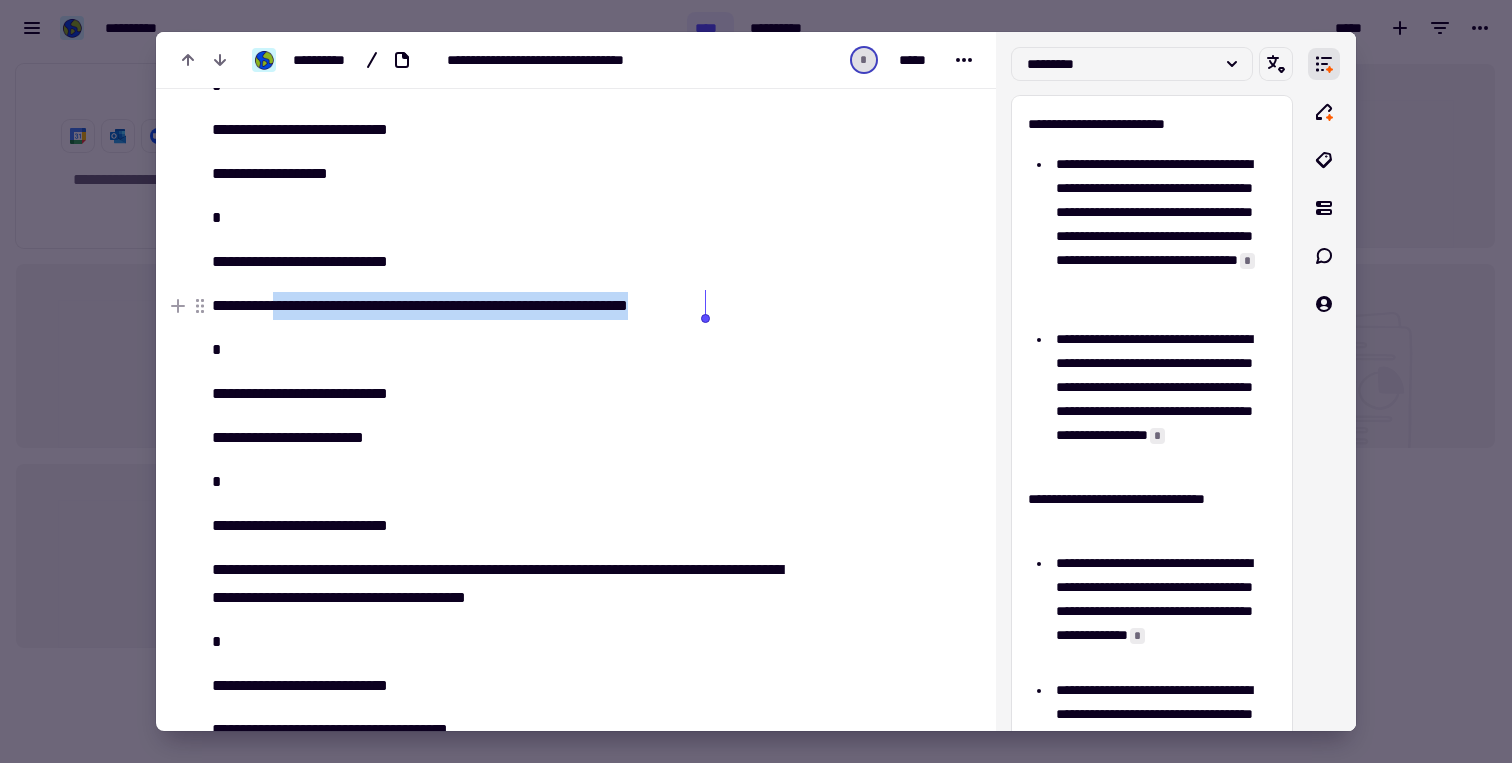 drag, startPoint x: 288, startPoint y: 301, endPoint x: 836, endPoint y: 301, distance: 548 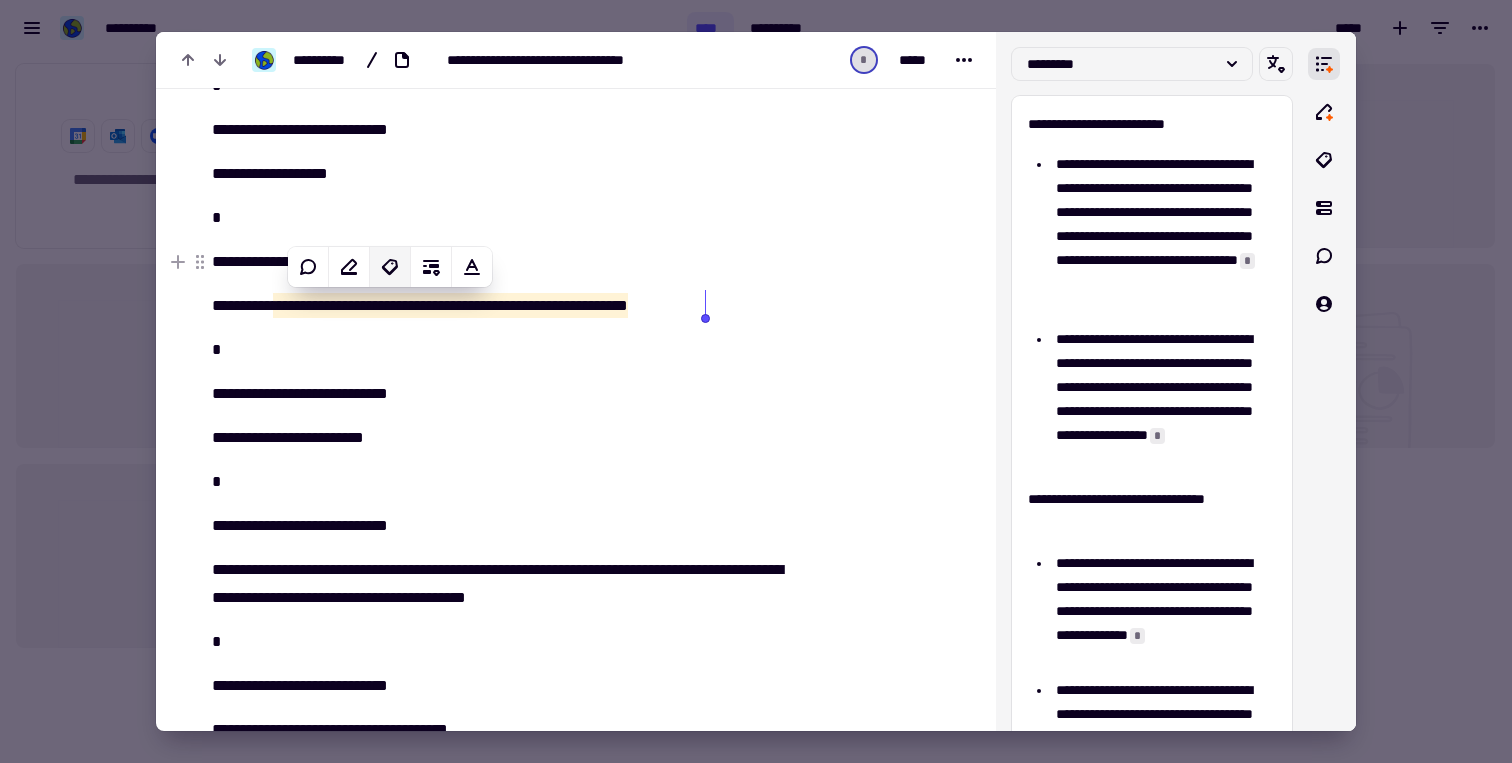 click 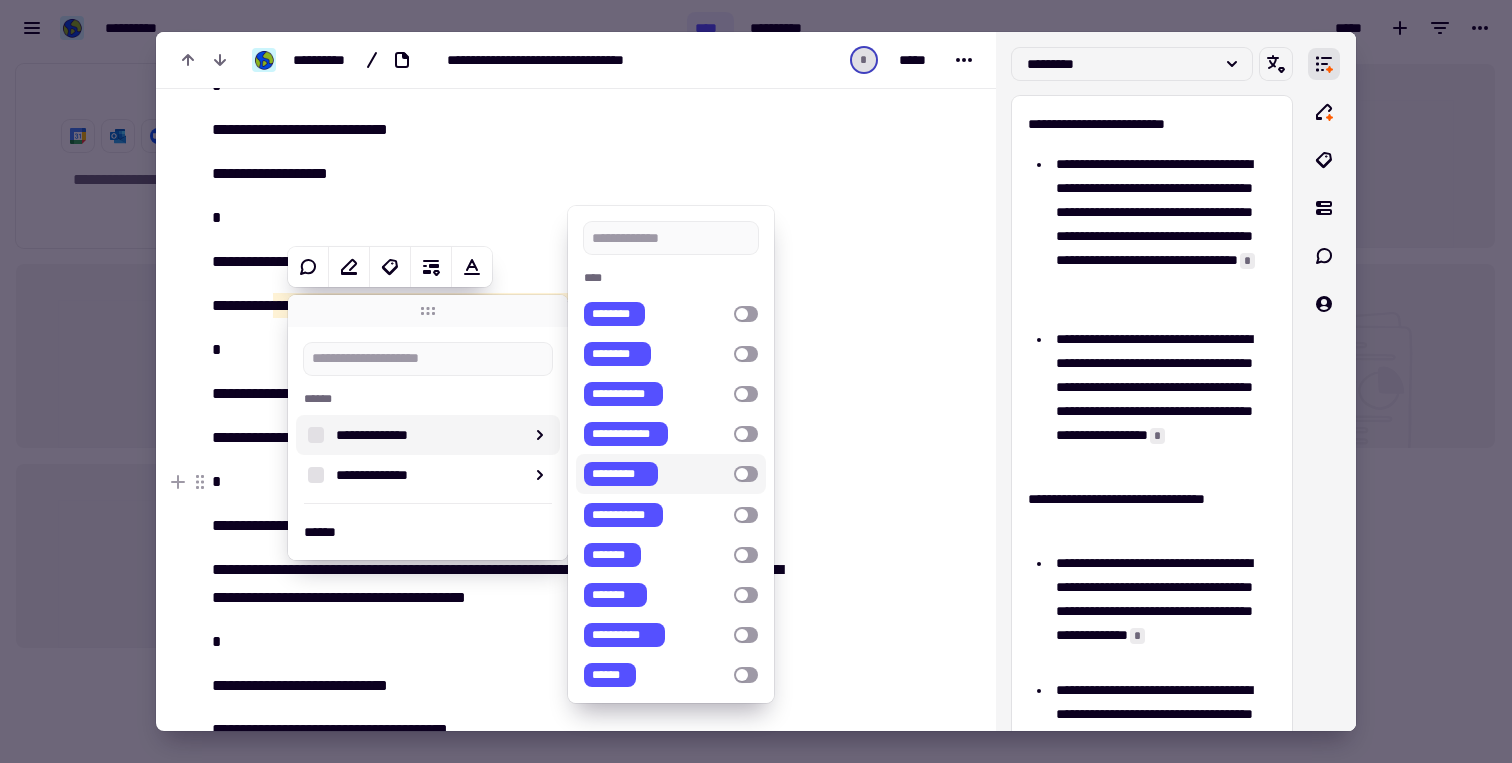 click at bounding box center [746, 474] 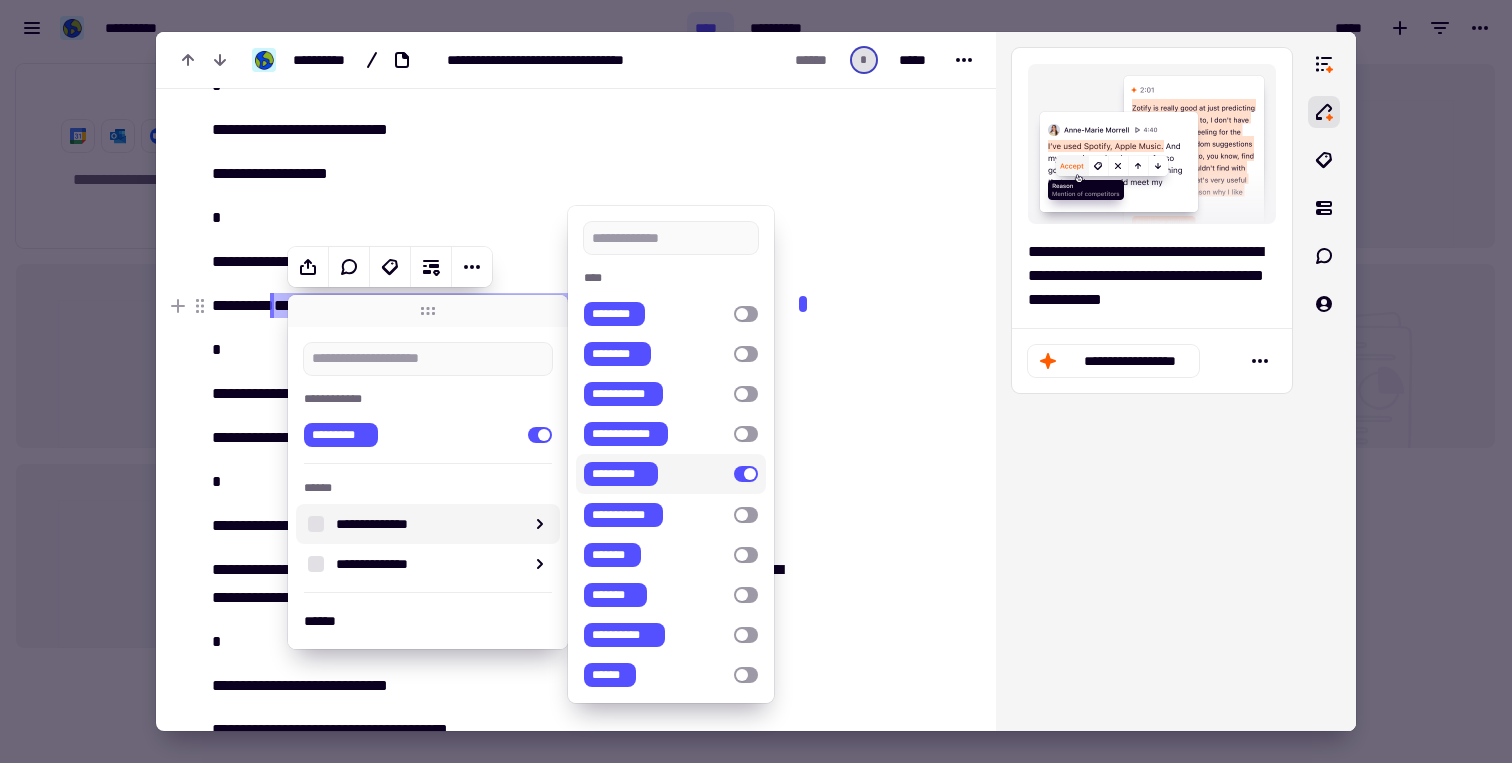 click at bounding box center [756, 381] 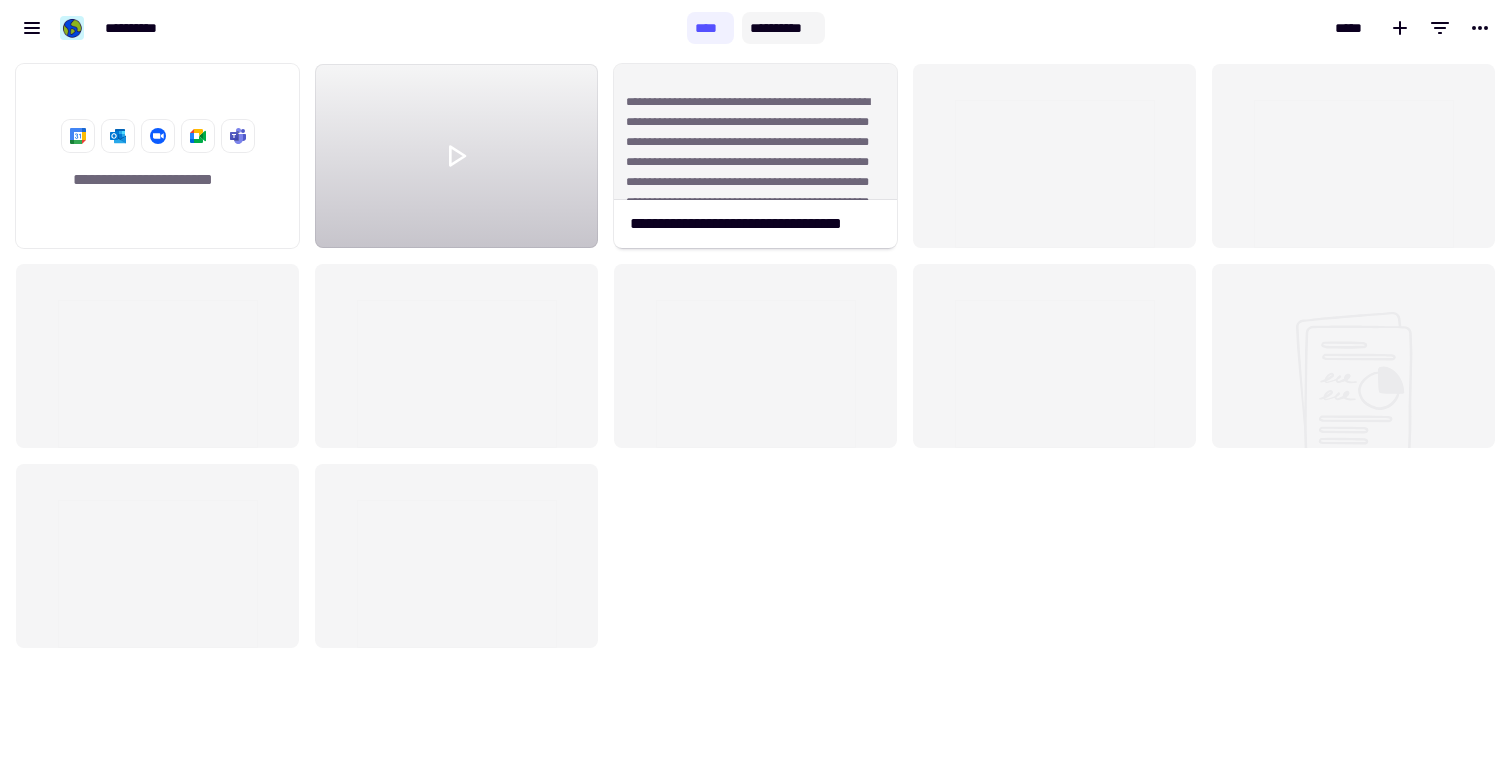 click on "**********" 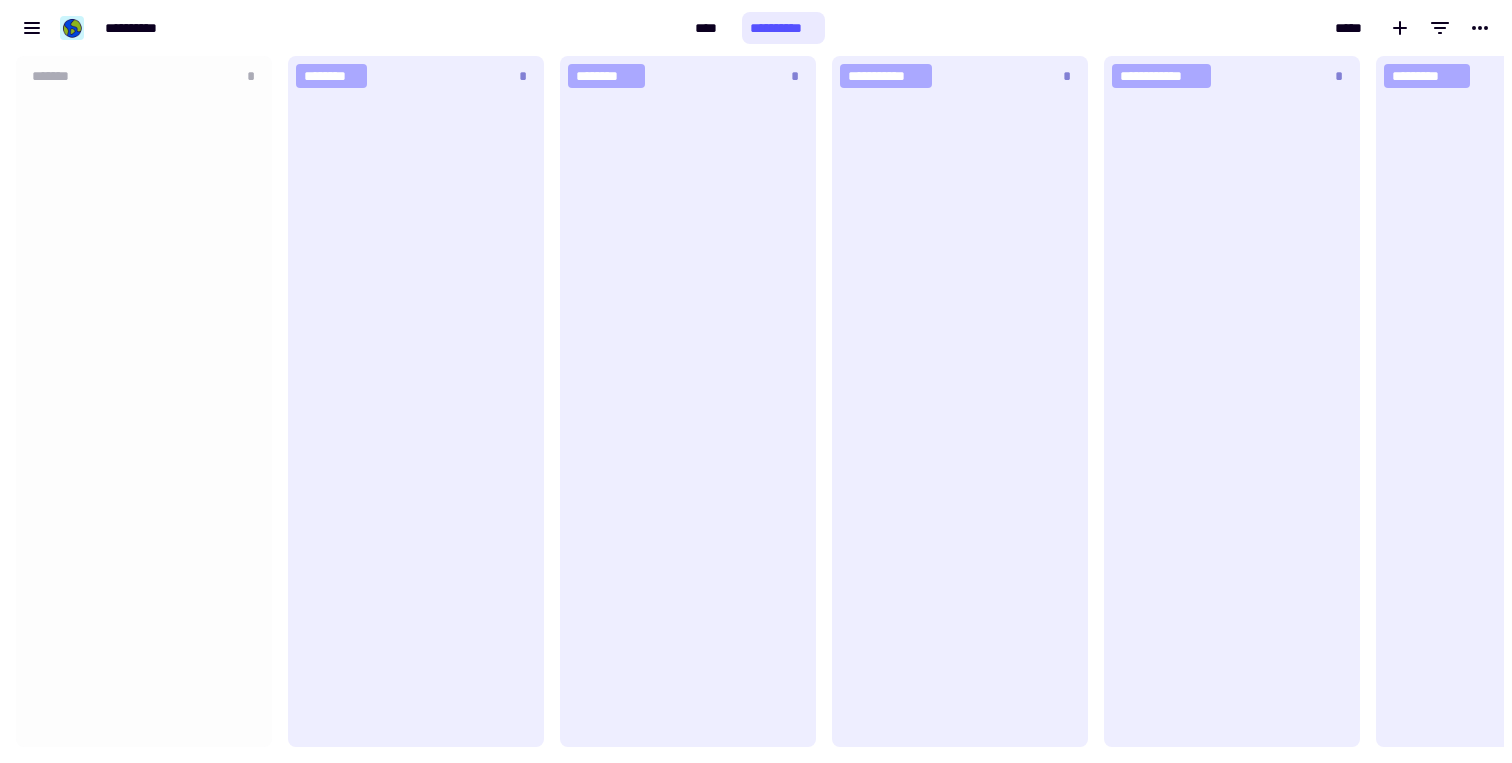 scroll, scrollTop: 1, scrollLeft: 1, axis: both 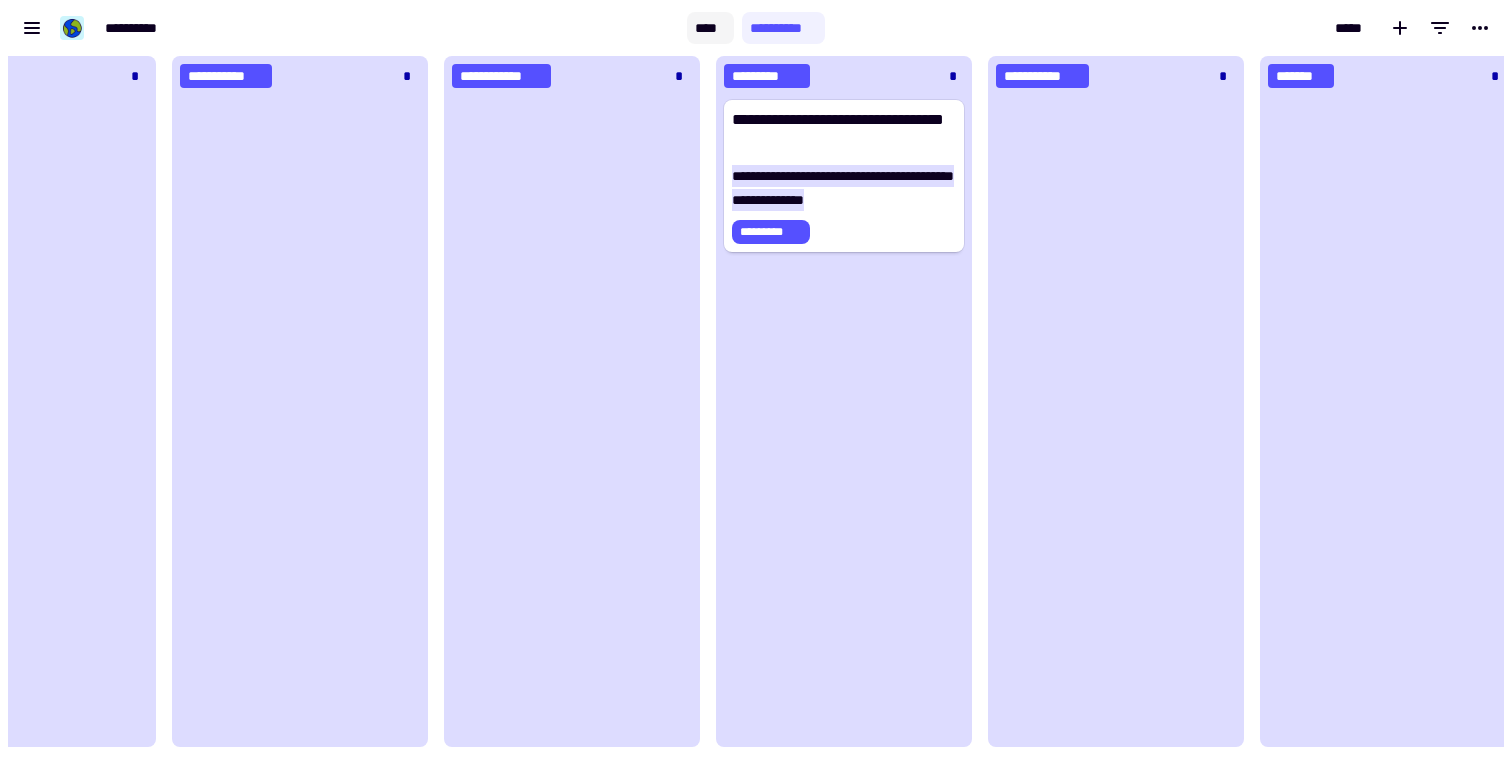 click on "****" 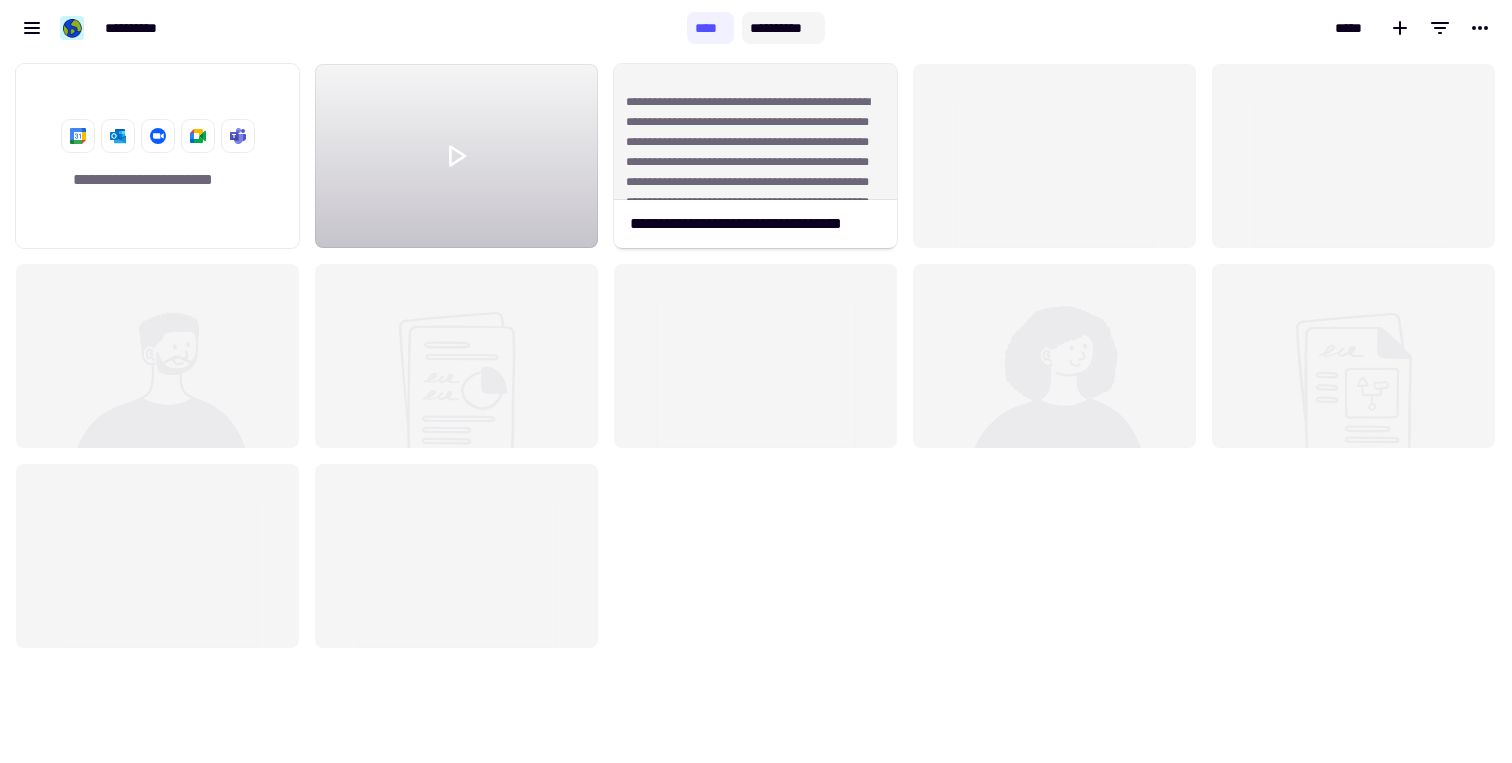 click on "**********" 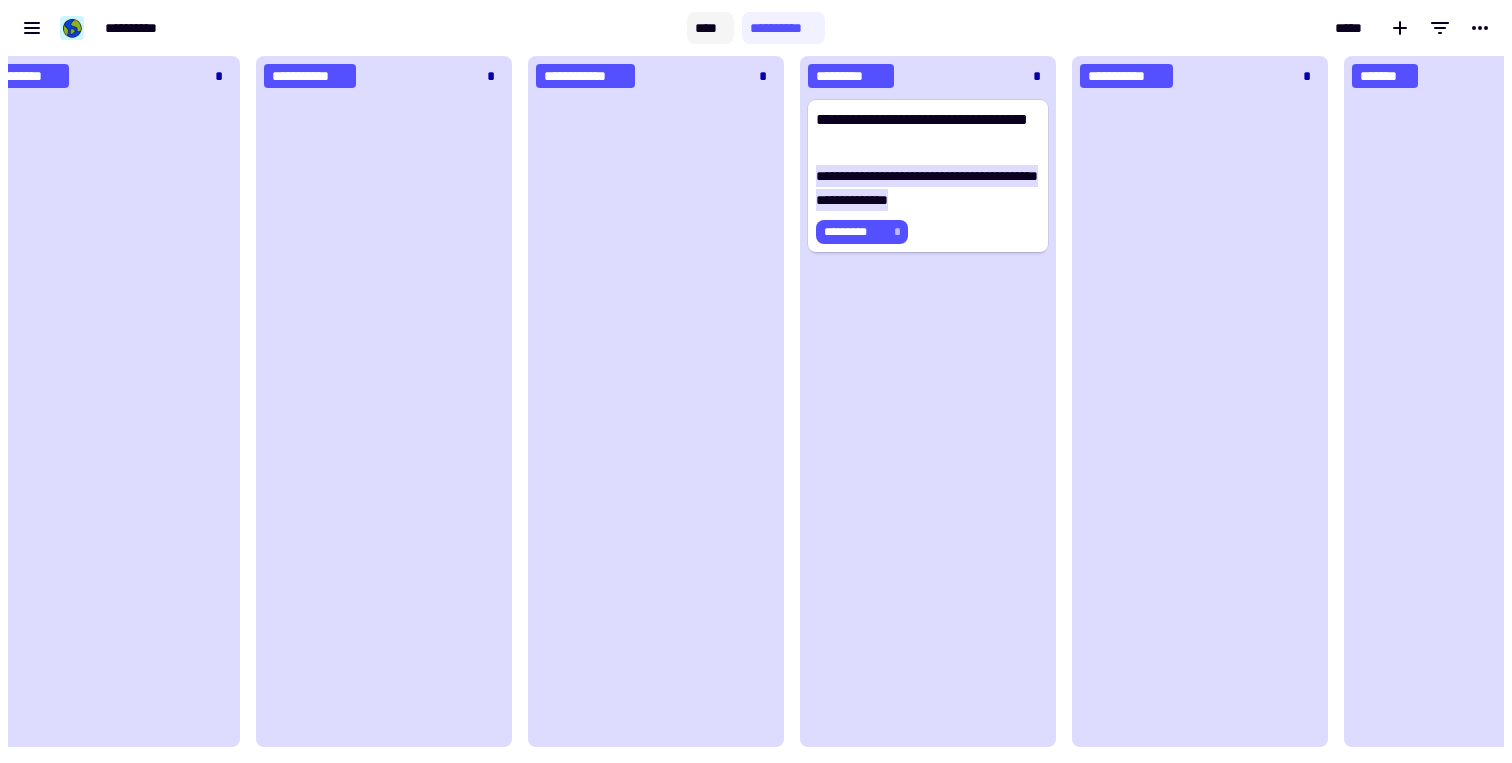 click on "****" 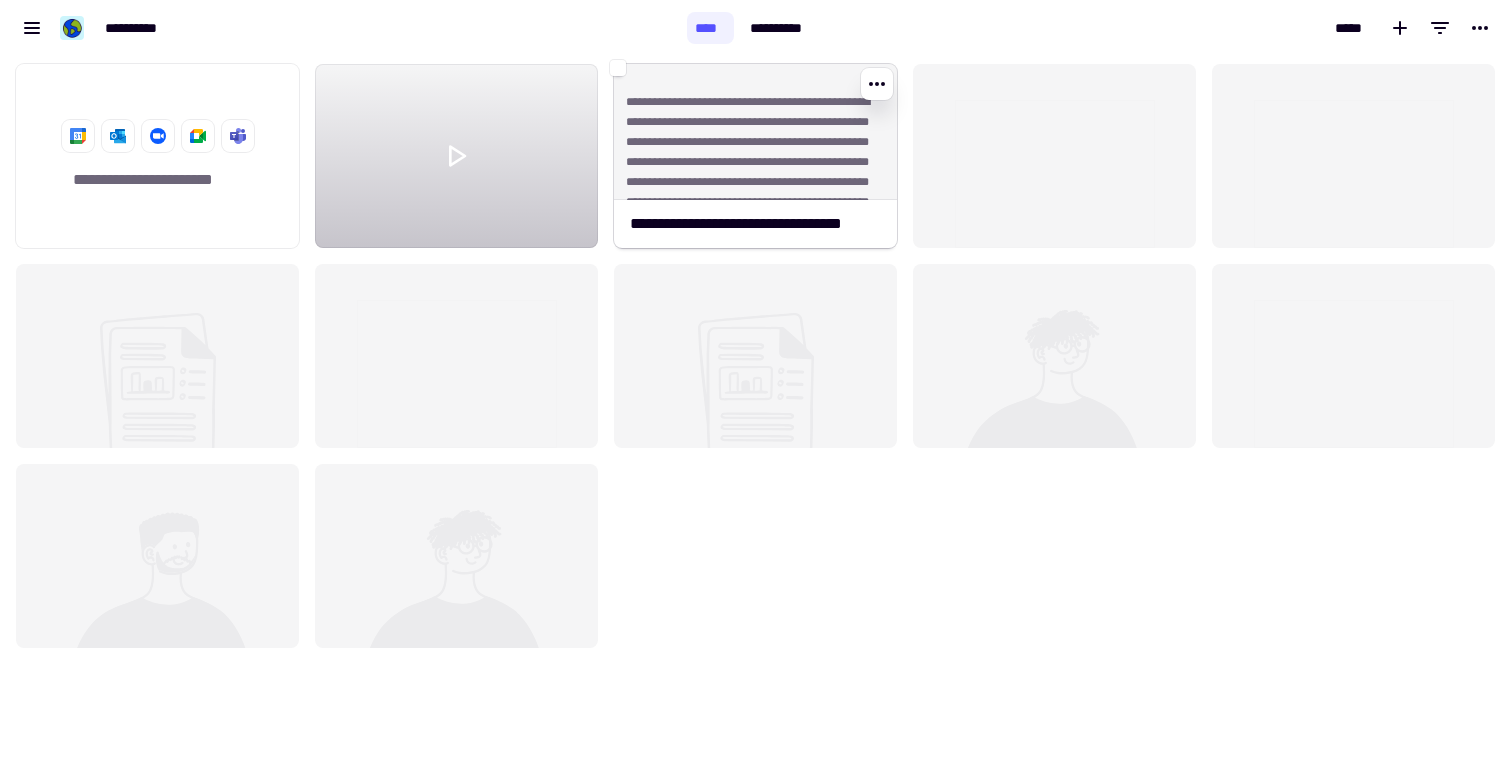 click on "**********" 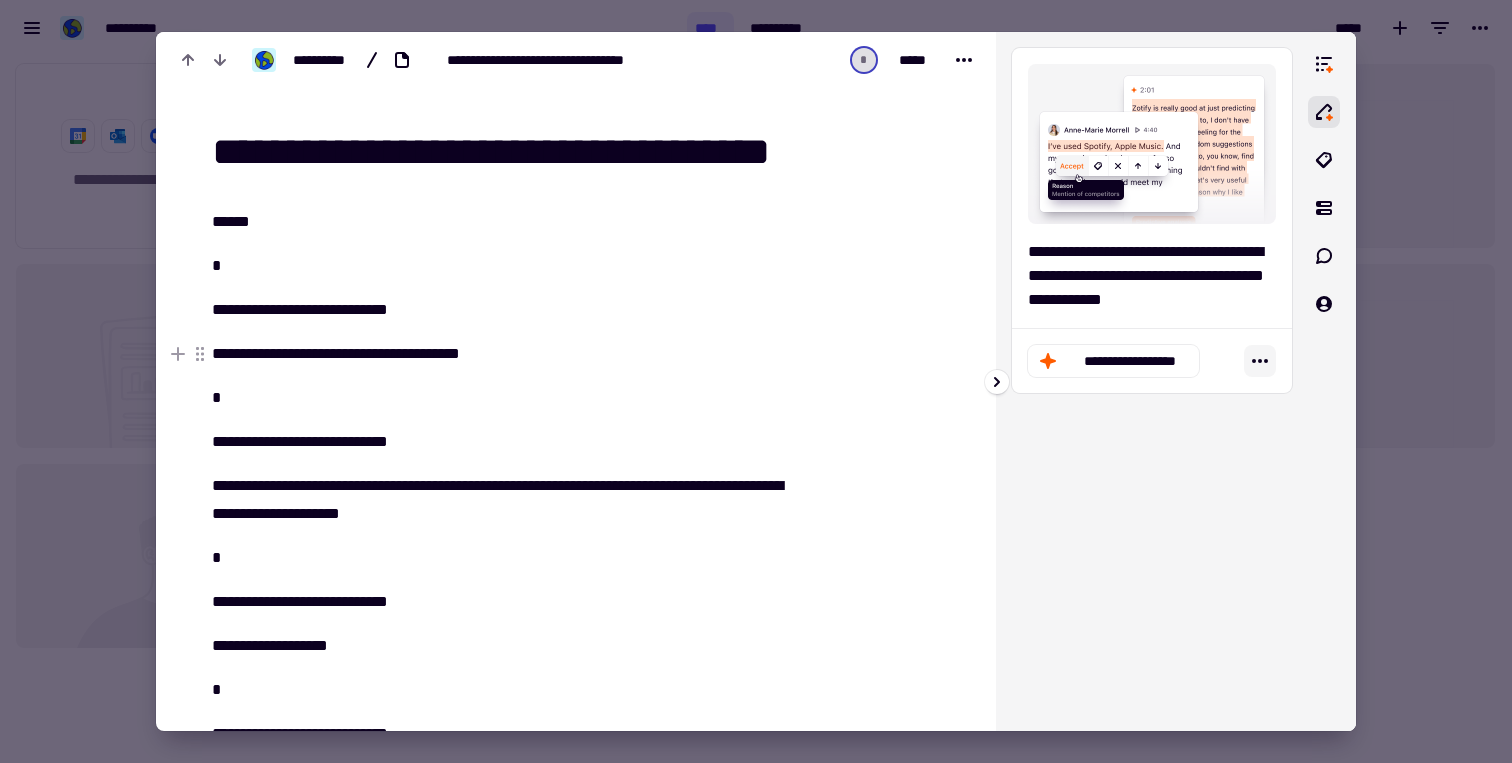 click 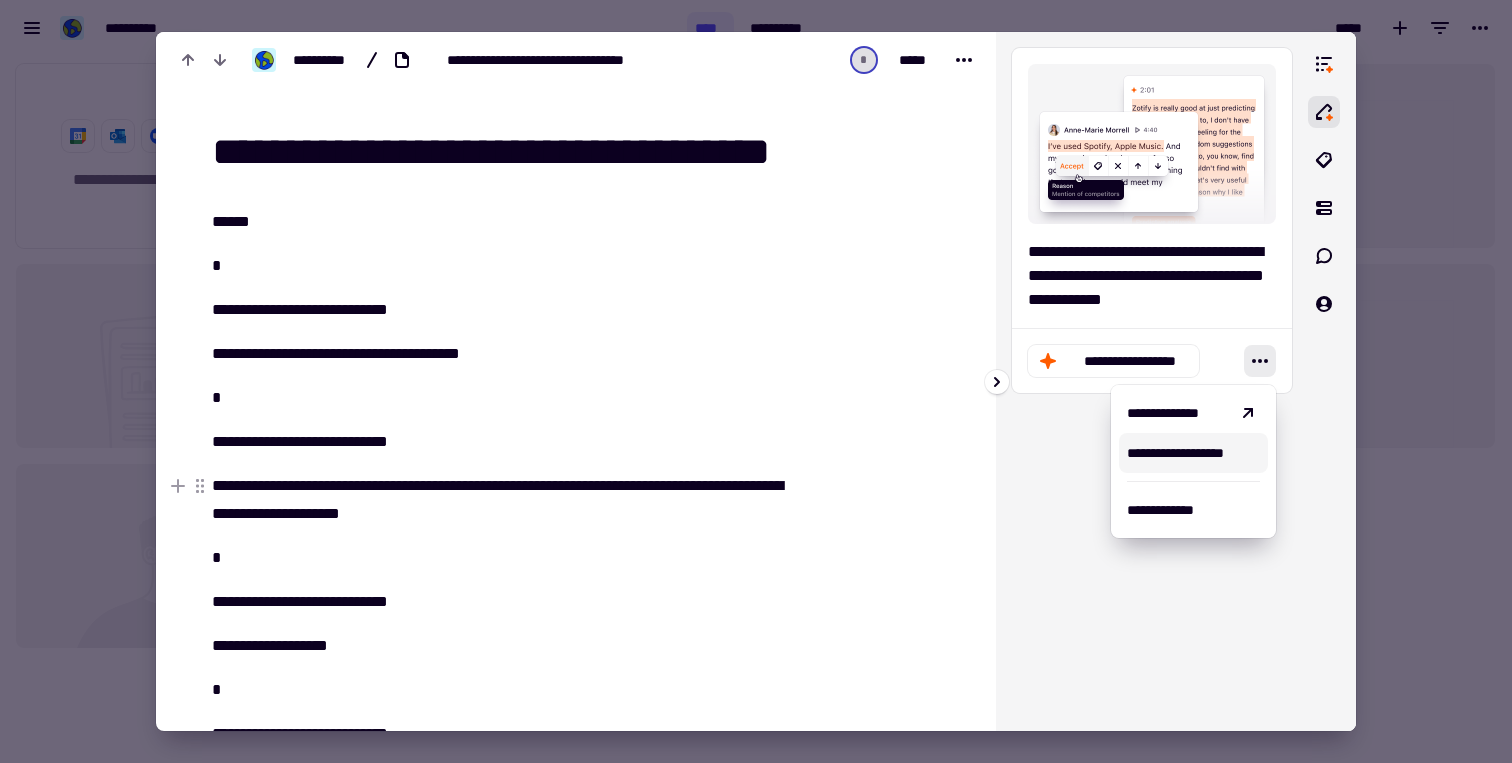 click on "**********" at bounding box center [1152, 381] 